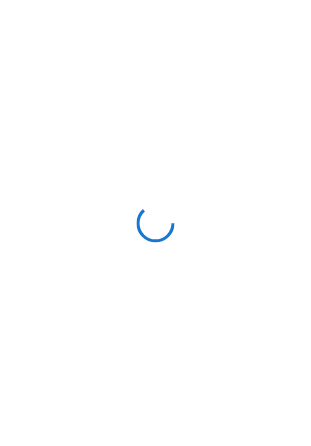 scroll, scrollTop: 0, scrollLeft: 0, axis: both 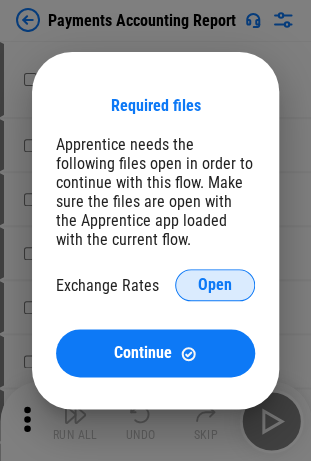 click on "Open" at bounding box center [215, 285] 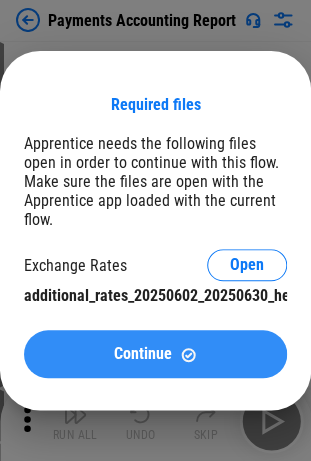 click on "Continue" at bounding box center [155, 354] 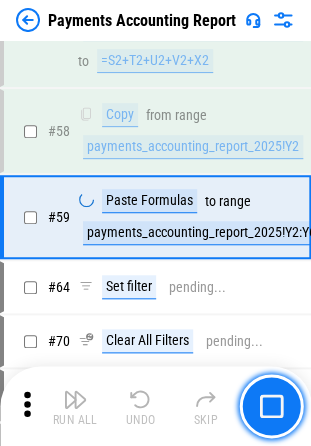 scroll, scrollTop: 1794, scrollLeft: 0, axis: vertical 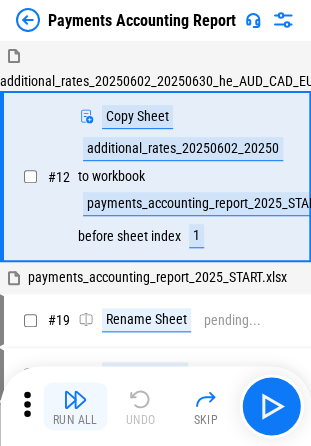 click at bounding box center (75, 399) 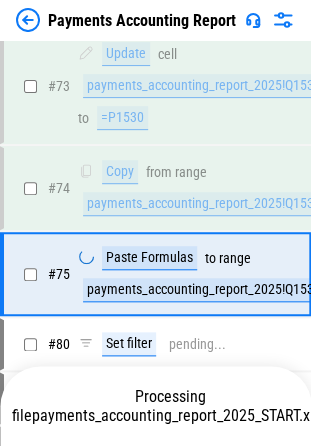 scroll, scrollTop: 2338, scrollLeft: 0, axis: vertical 